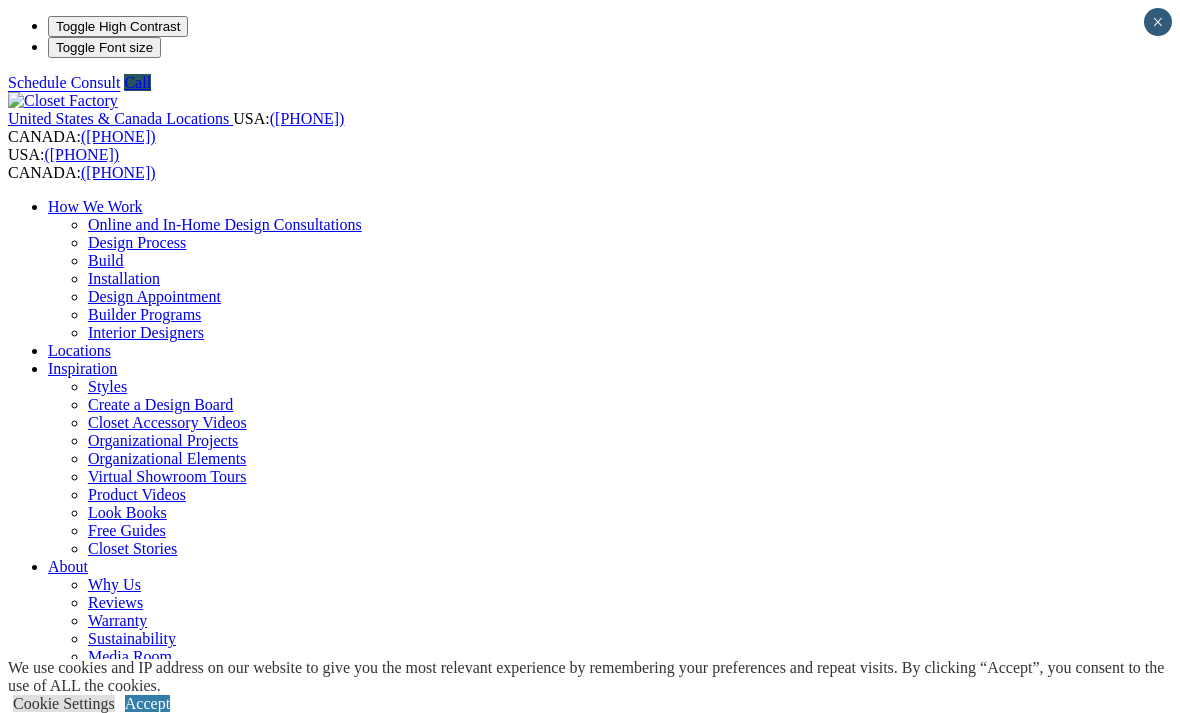 scroll, scrollTop: 0, scrollLeft: 0, axis: both 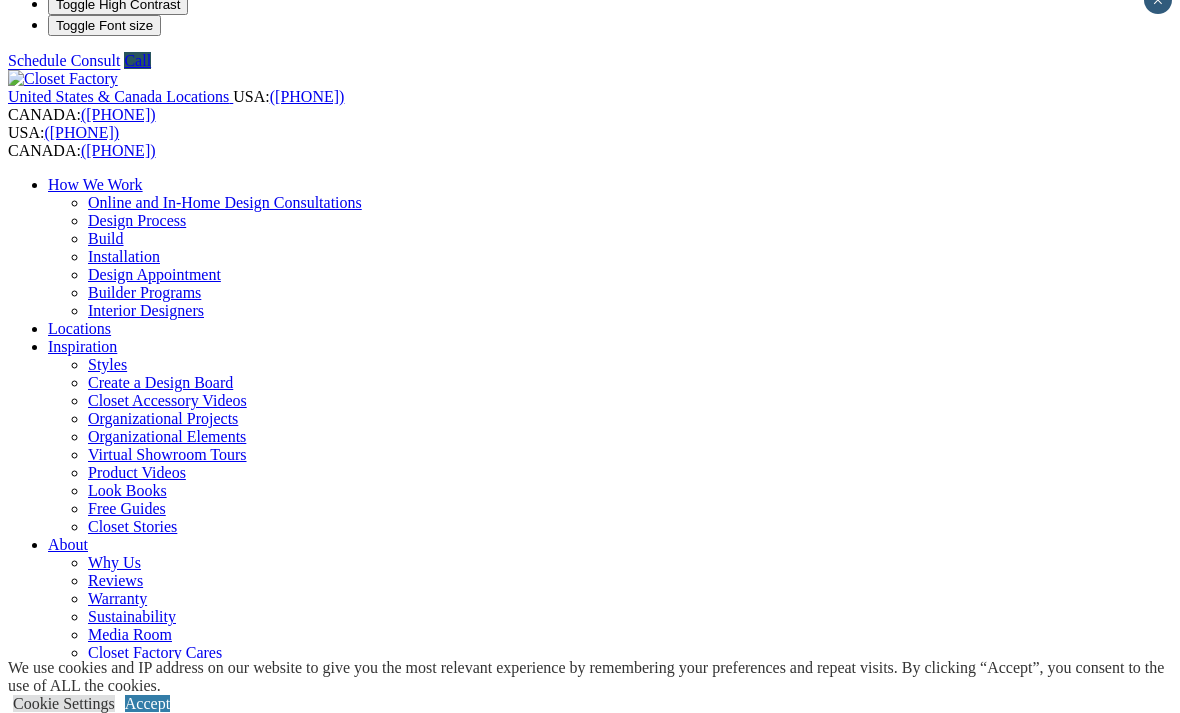 click on "CLOSE (X)" at bounding box center (46, 1823) 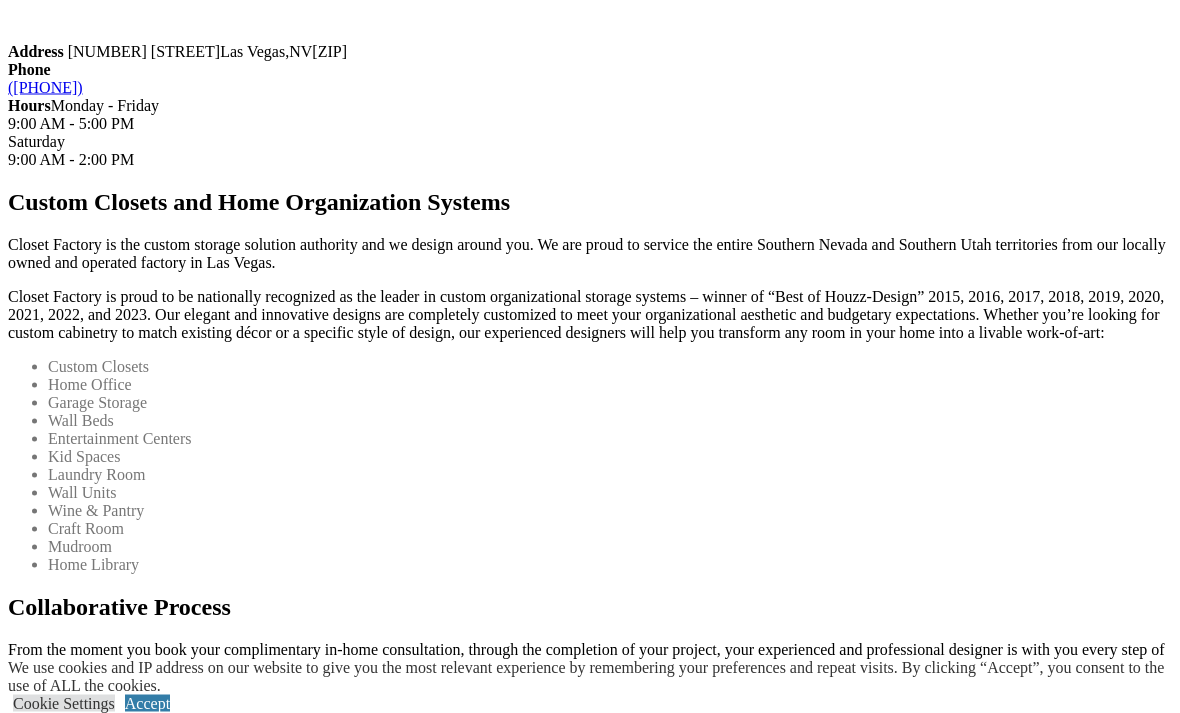 scroll, scrollTop: 2197, scrollLeft: 0, axis: vertical 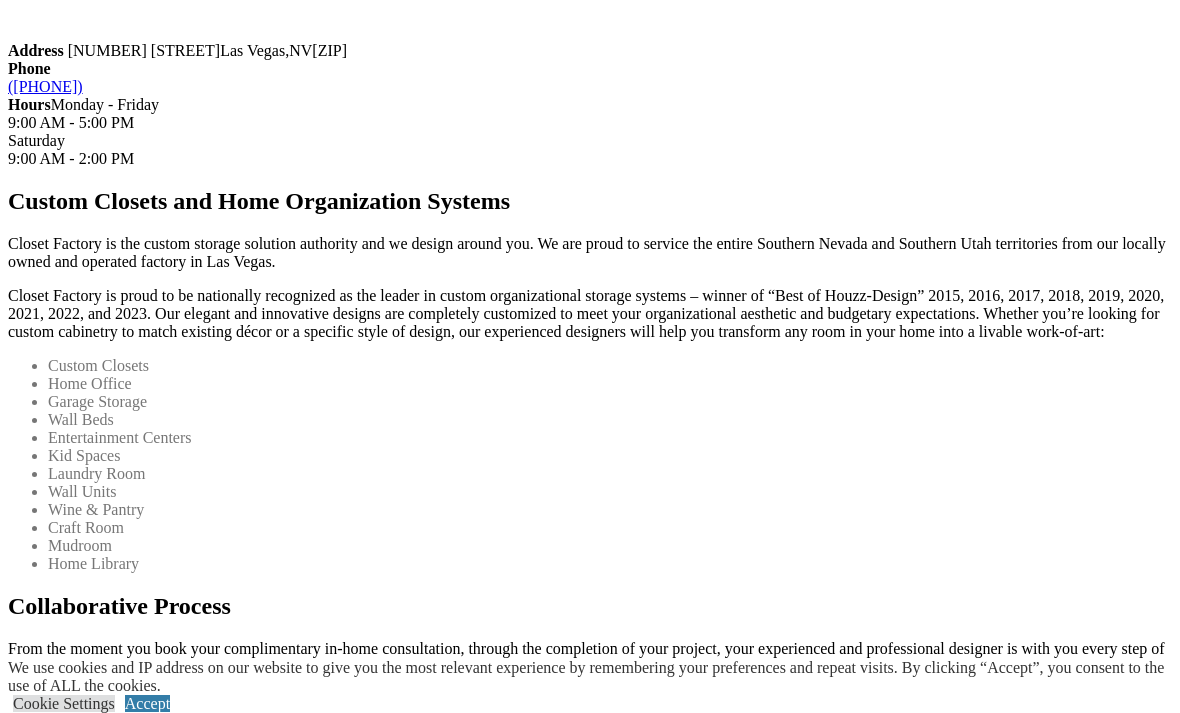 click on "Expand Gallery" at bounding box center (58, 1074) 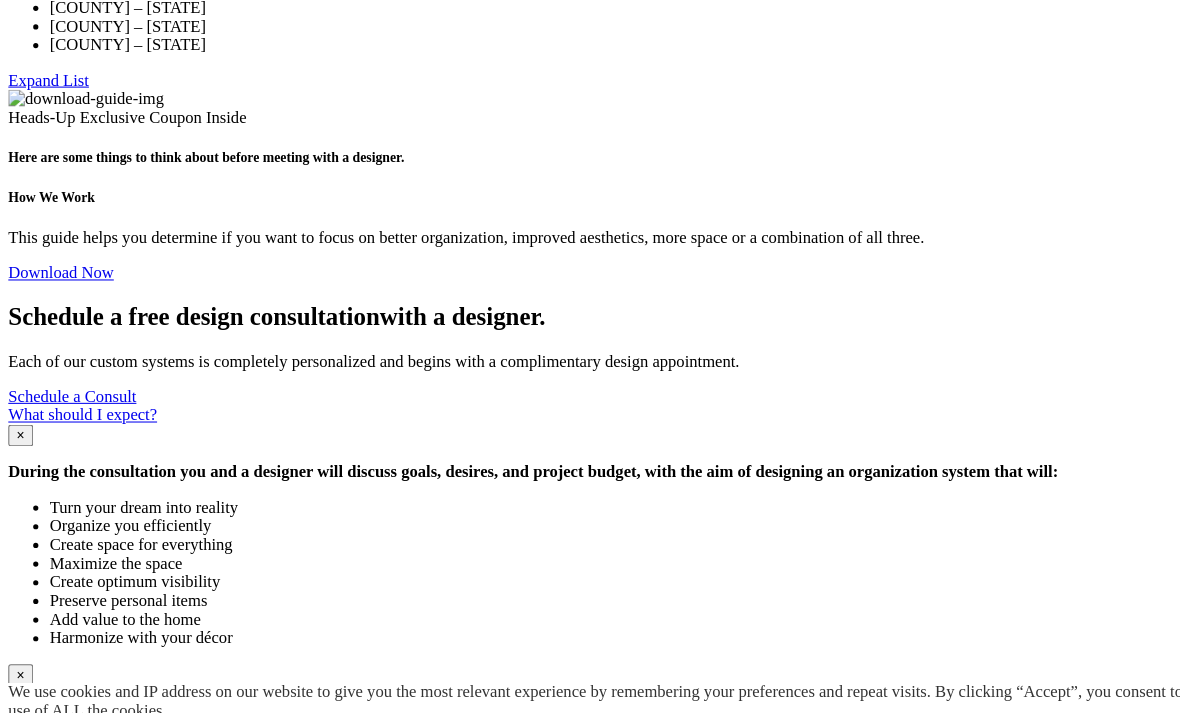 scroll, scrollTop: 3379, scrollLeft: 0, axis: vertical 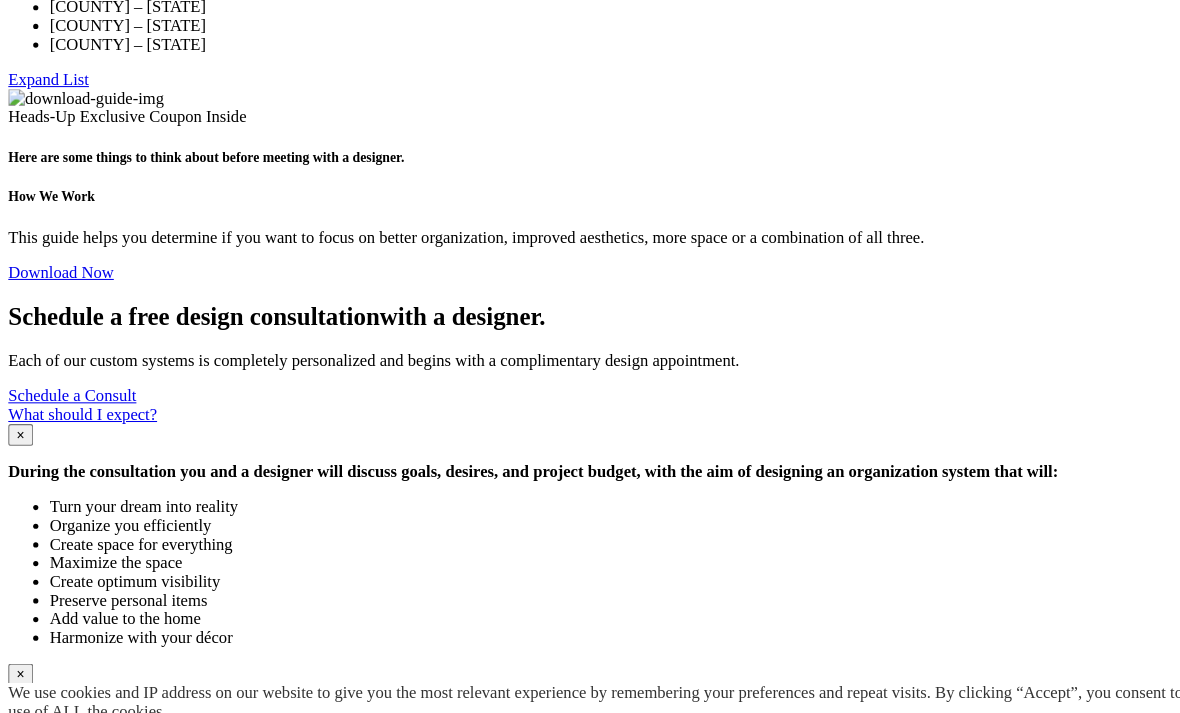 click on "Clark County – Nevada Nye County – Nevada Washington County – Utah Iron County – Utah Mohave County – Arizona" at bounding box center (590, 7) 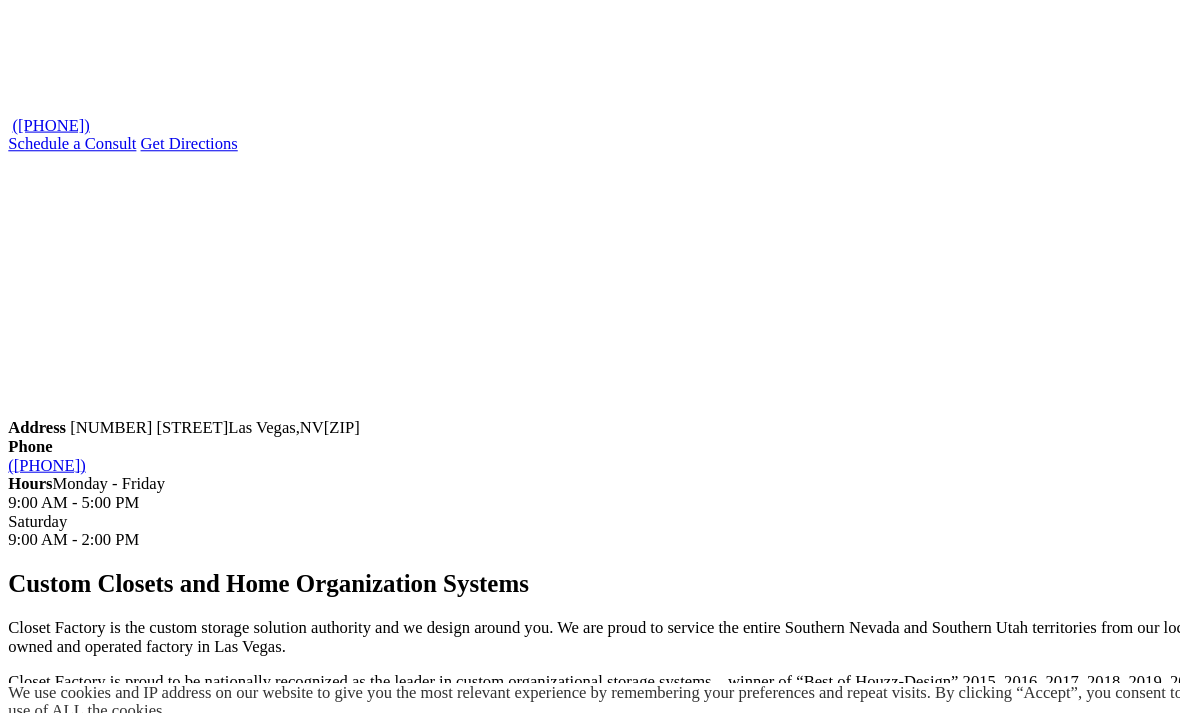 scroll, scrollTop: 1814, scrollLeft: 0, axis: vertical 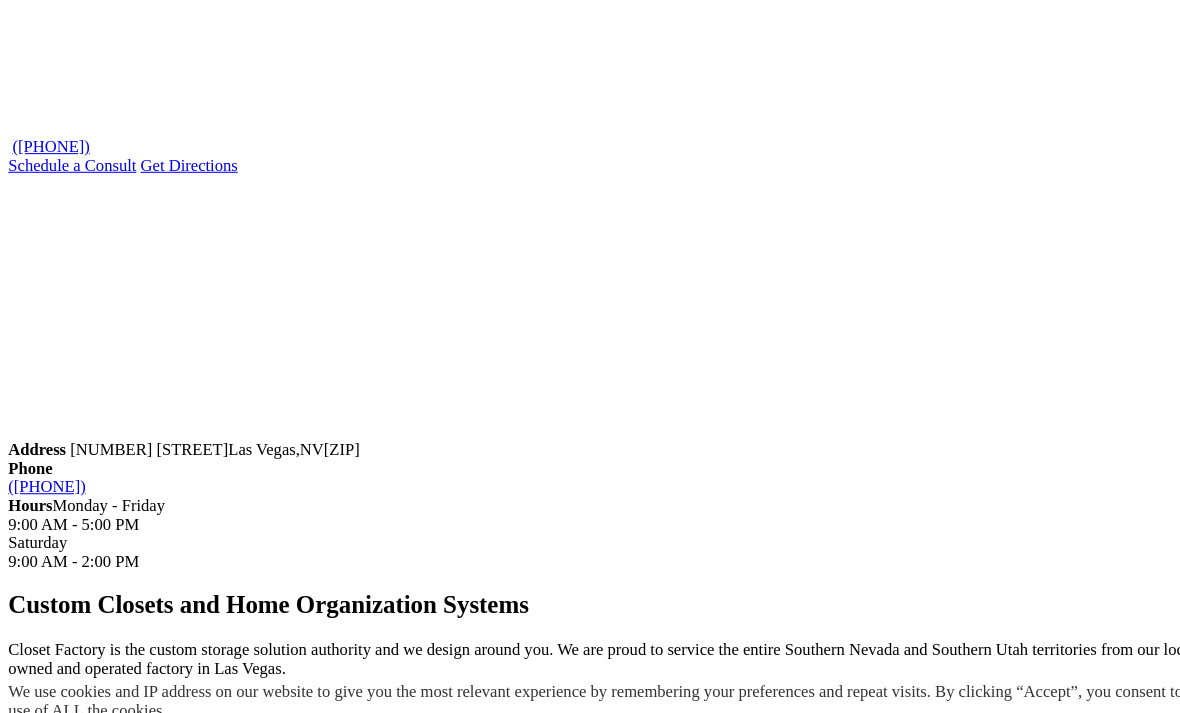click on "Shoe Closets" at bounding box center [129, -892] 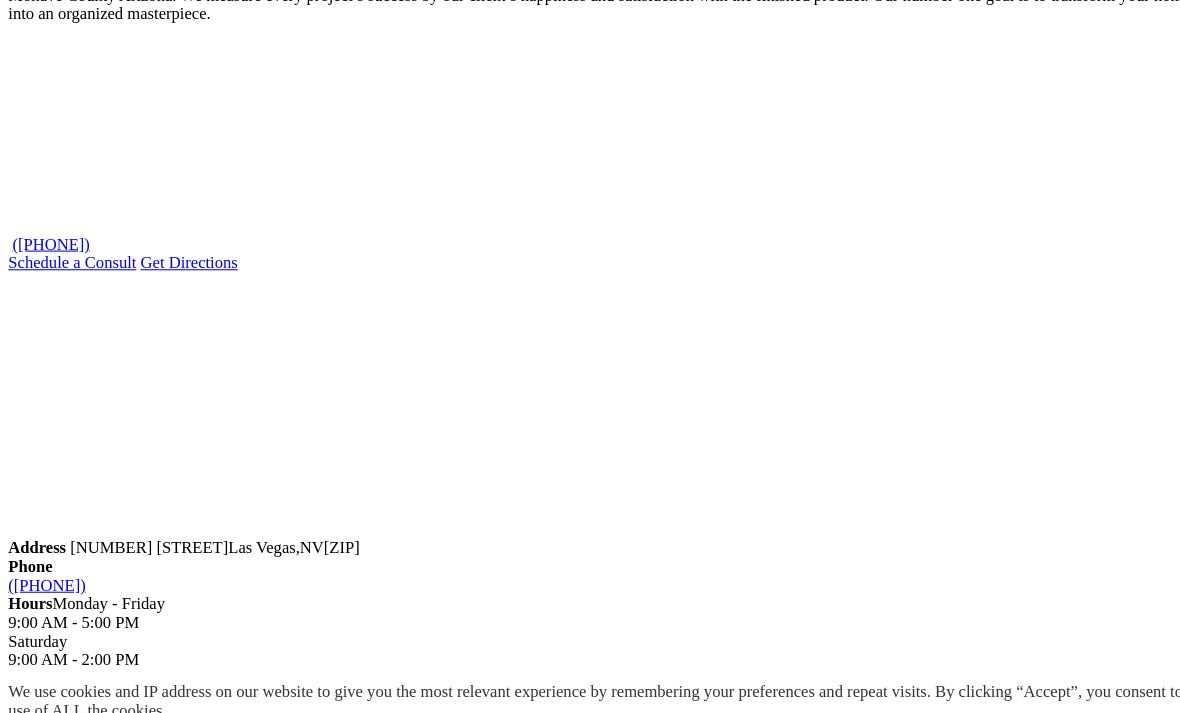 click on "Shoe Closets" at bounding box center [129, -892] 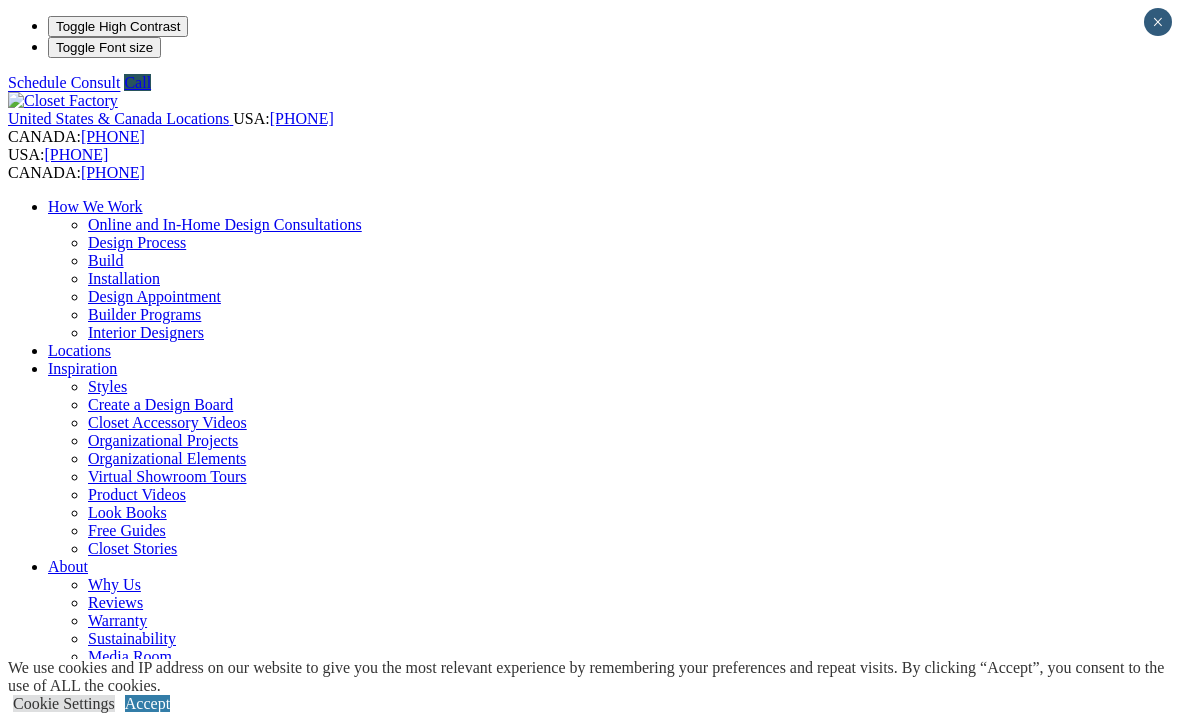 scroll, scrollTop: 0, scrollLeft: 0, axis: both 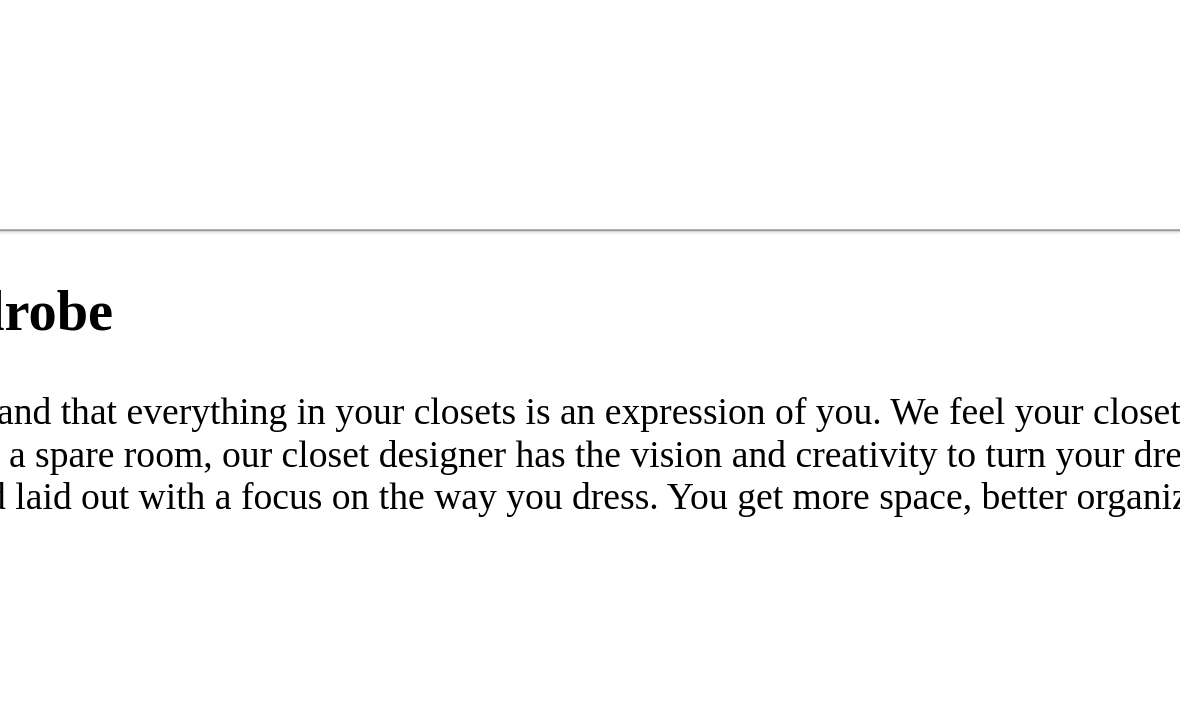 click on "Load More" at bounding box center (44, 2188) 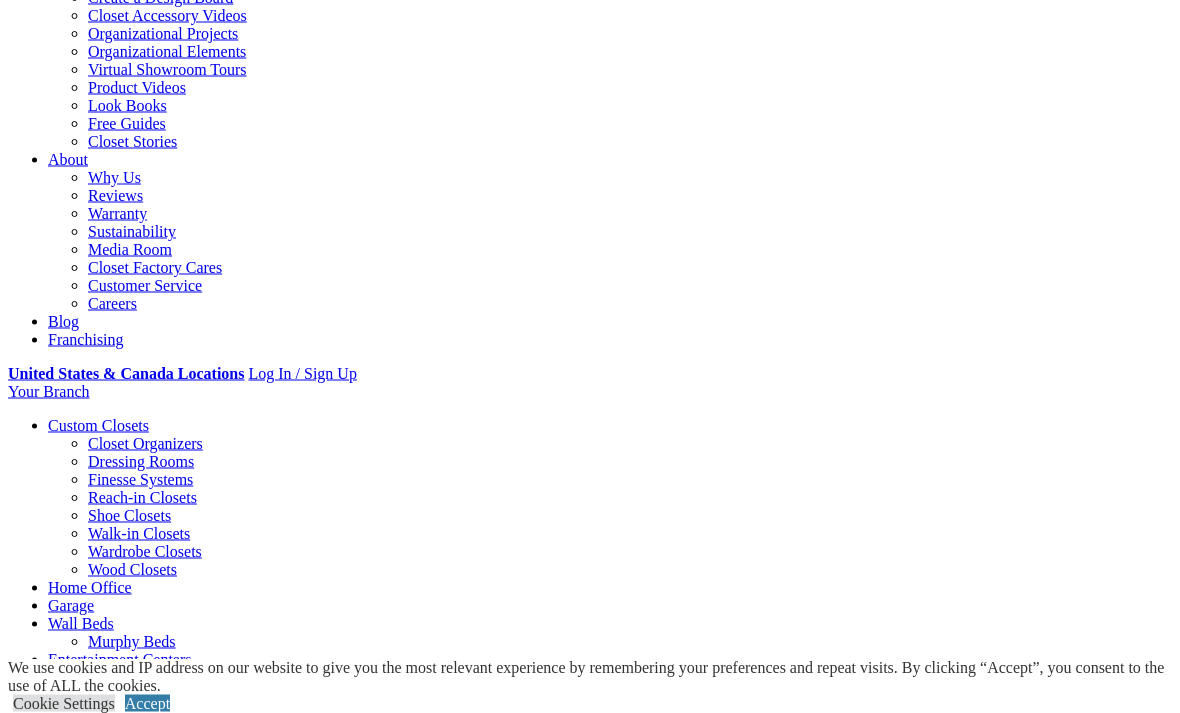 scroll, scrollTop: 0, scrollLeft: 0, axis: both 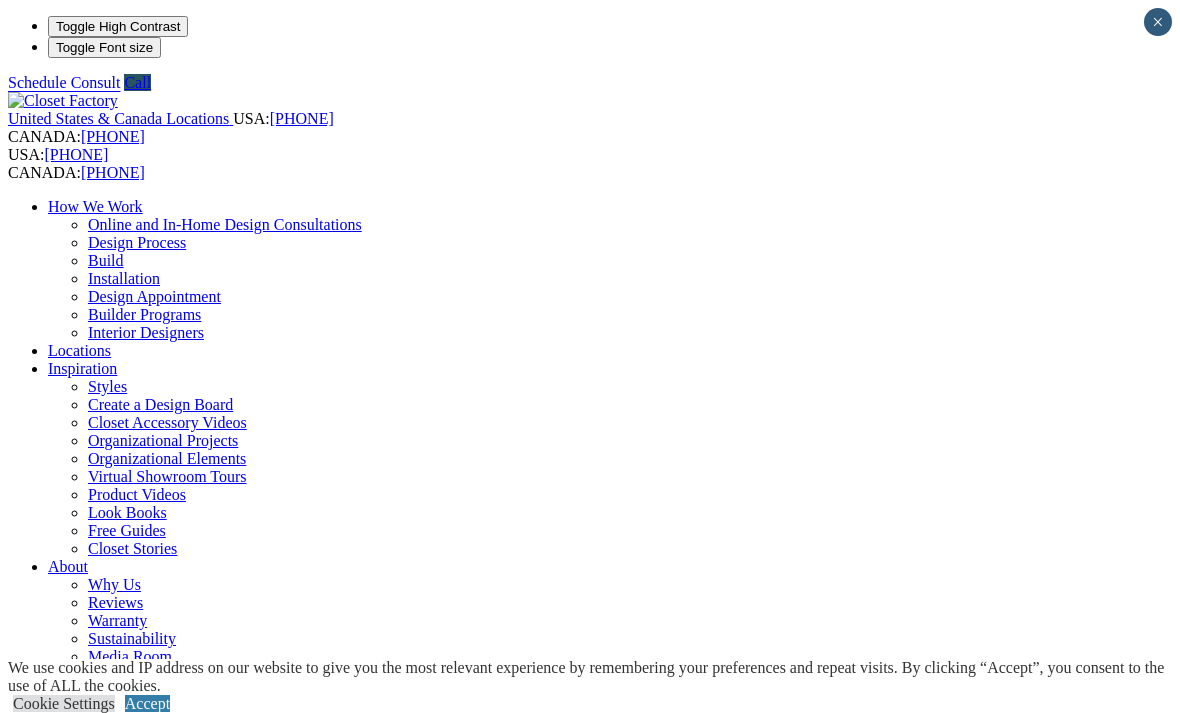 click on "Laundry Room" at bounding box center [96, 1084] 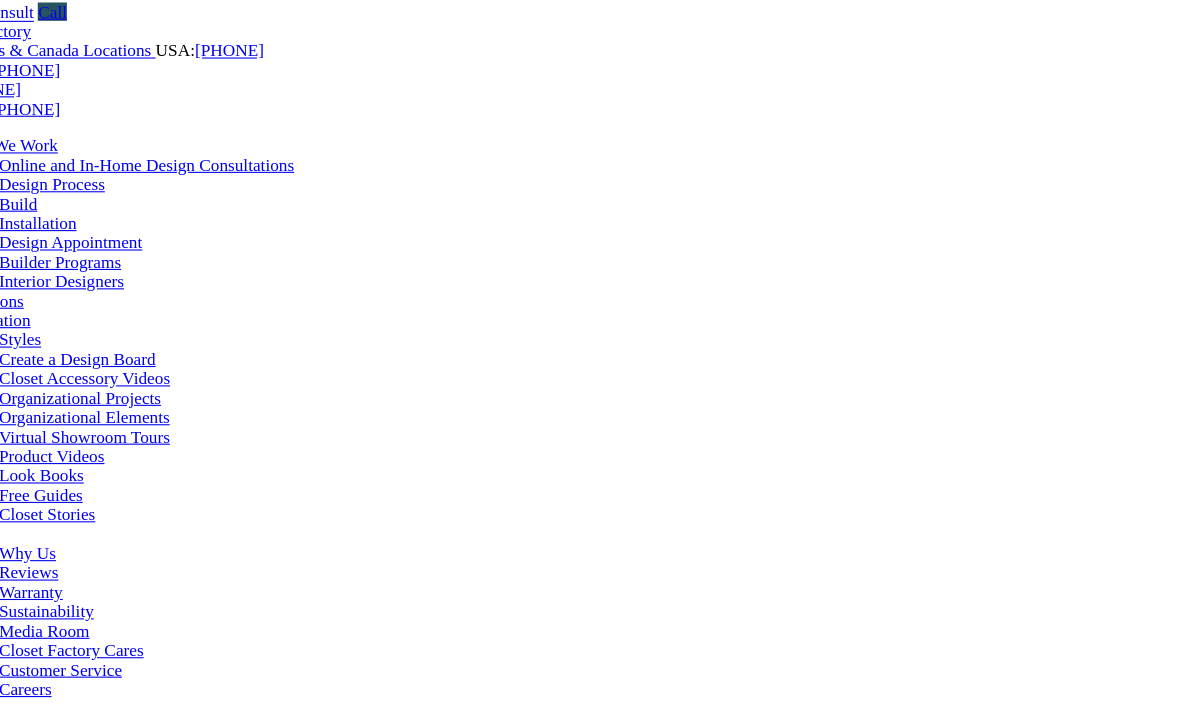 scroll, scrollTop: 0, scrollLeft: 0, axis: both 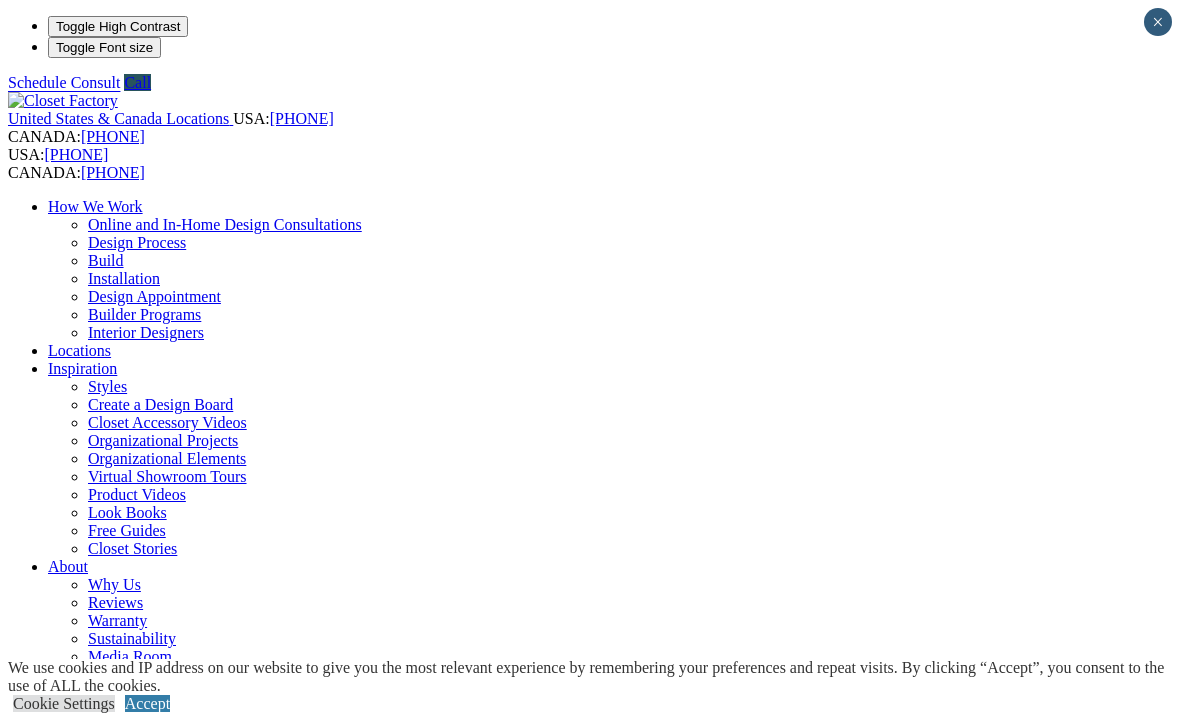 click on "Home Office" at bounding box center (90, 994) 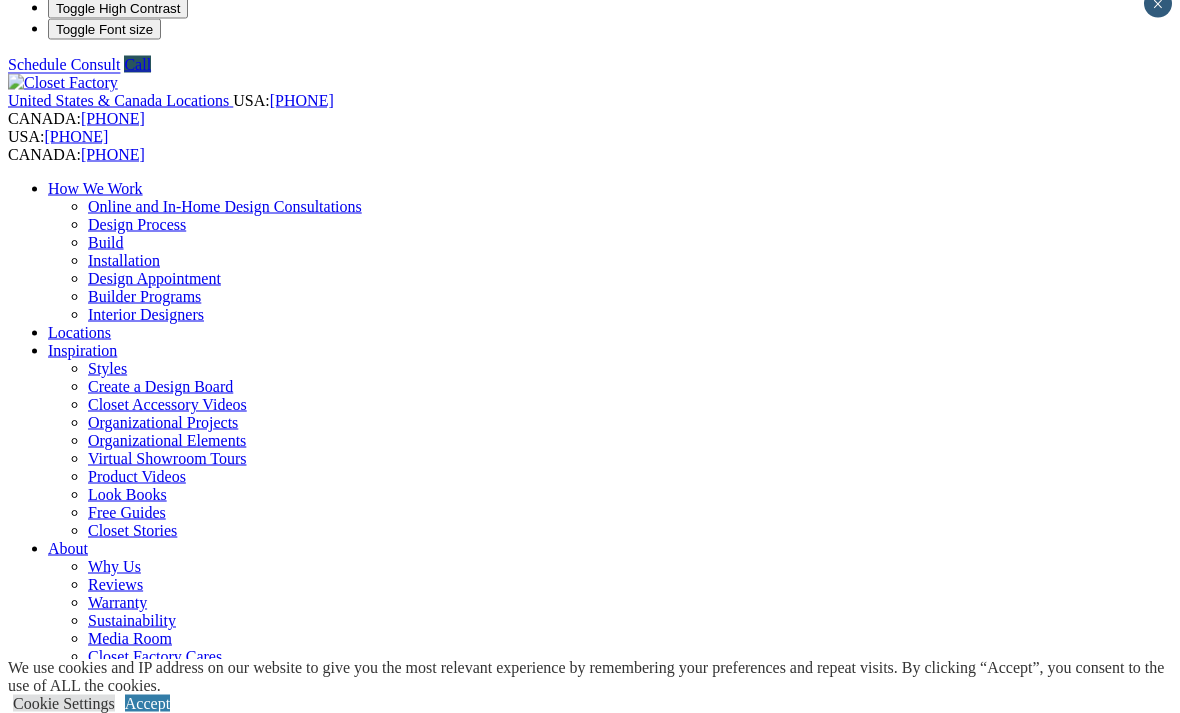 scroll, scrollTop: 21, scrollLeft: 0, axis: vertical 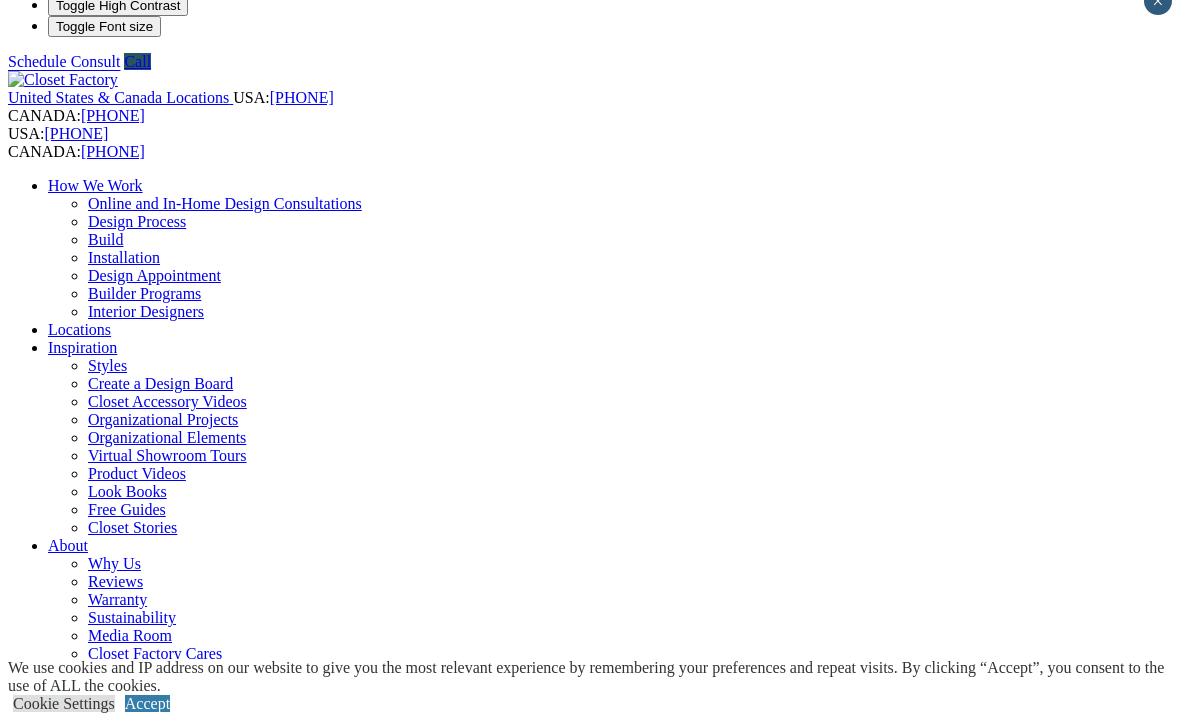 click on "Next Slide" at bounding box center [590, 1966] 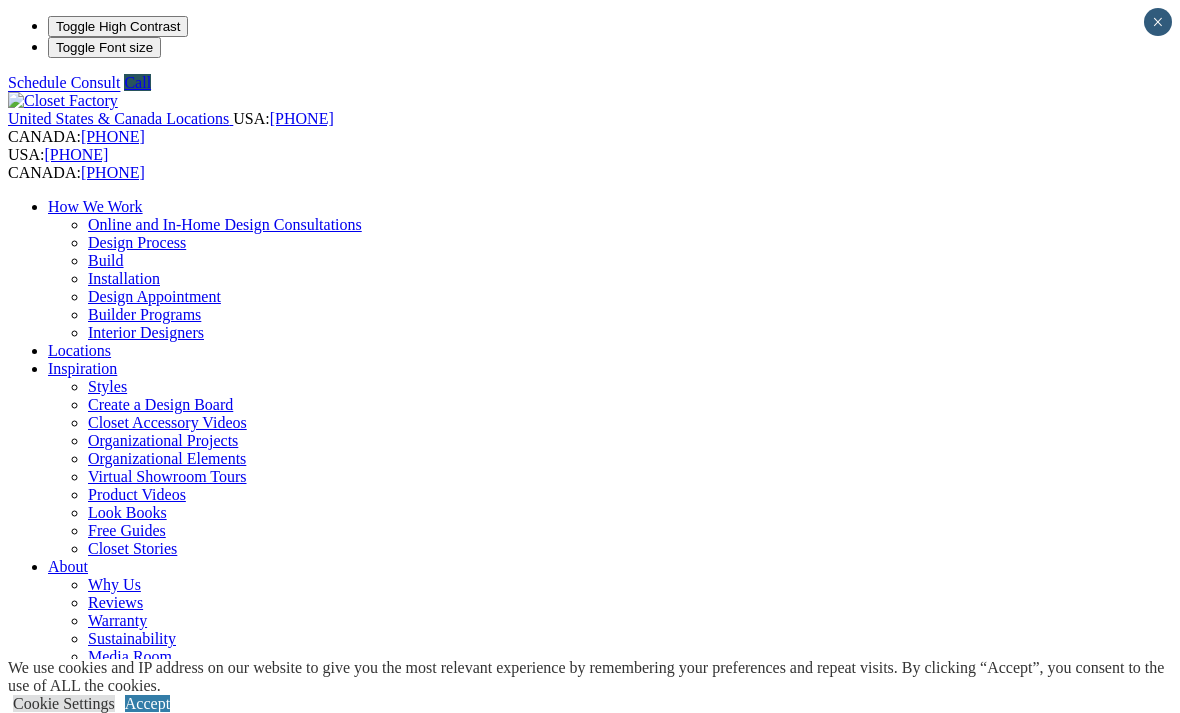 scroll, scrollTop: 0, scrollLeft: 0, axis: both 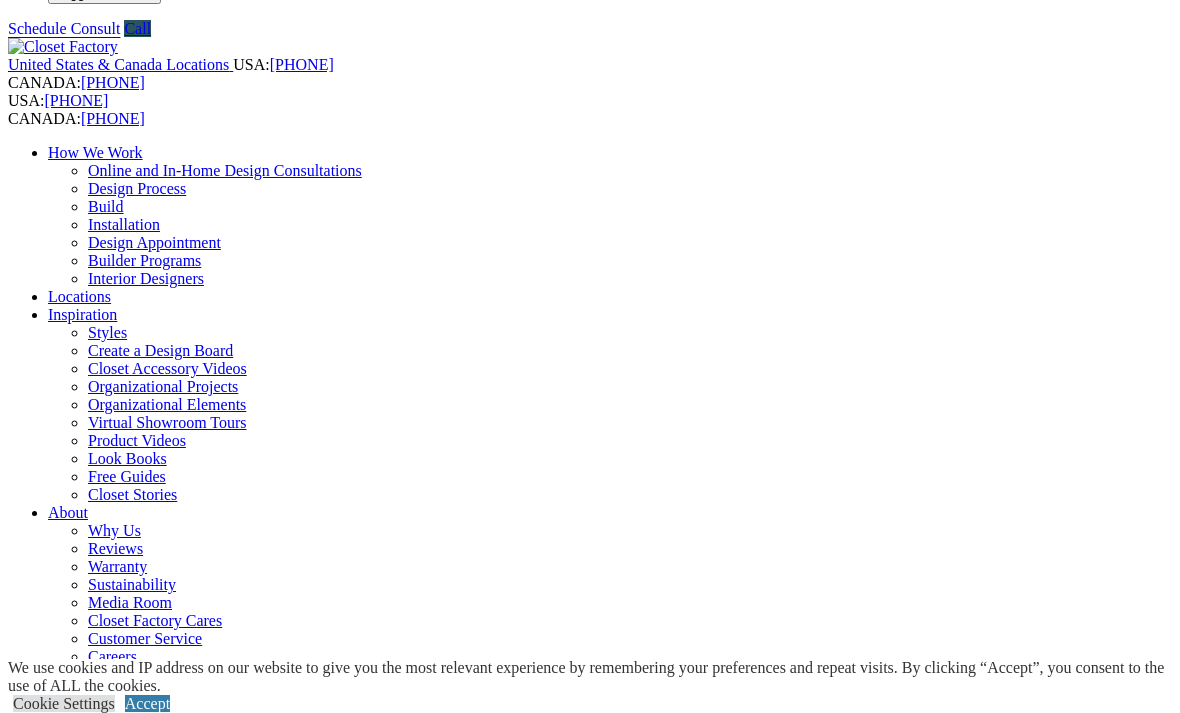 click on "Next Slide" at bounding box center [590, 1865] 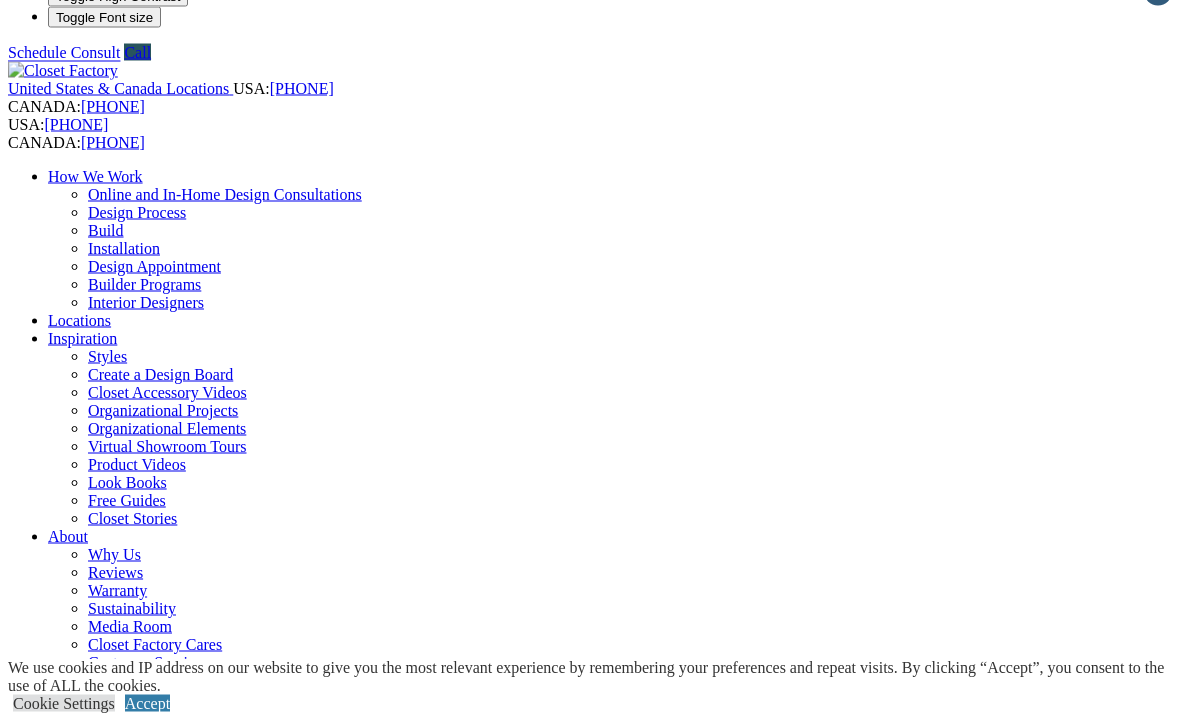 scroll, scrollTop: 25, scrollLeft: 0, axis: vertical 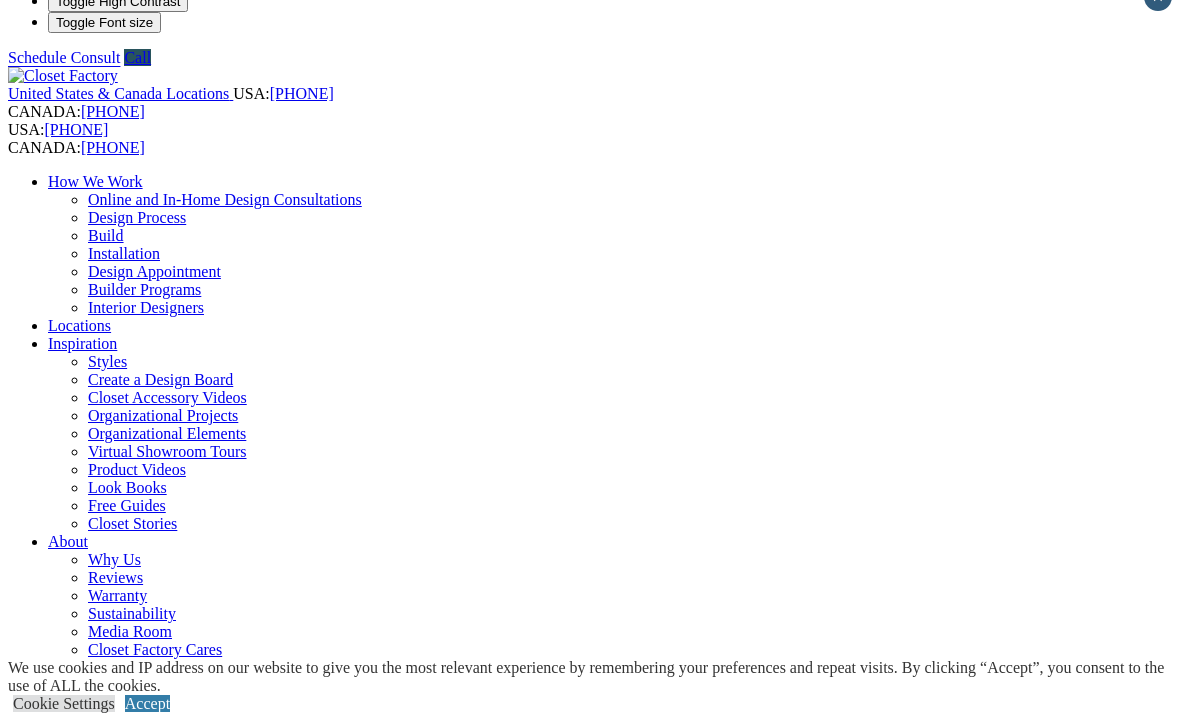 click on "Next Slide" at bounding box center [590, 1894] 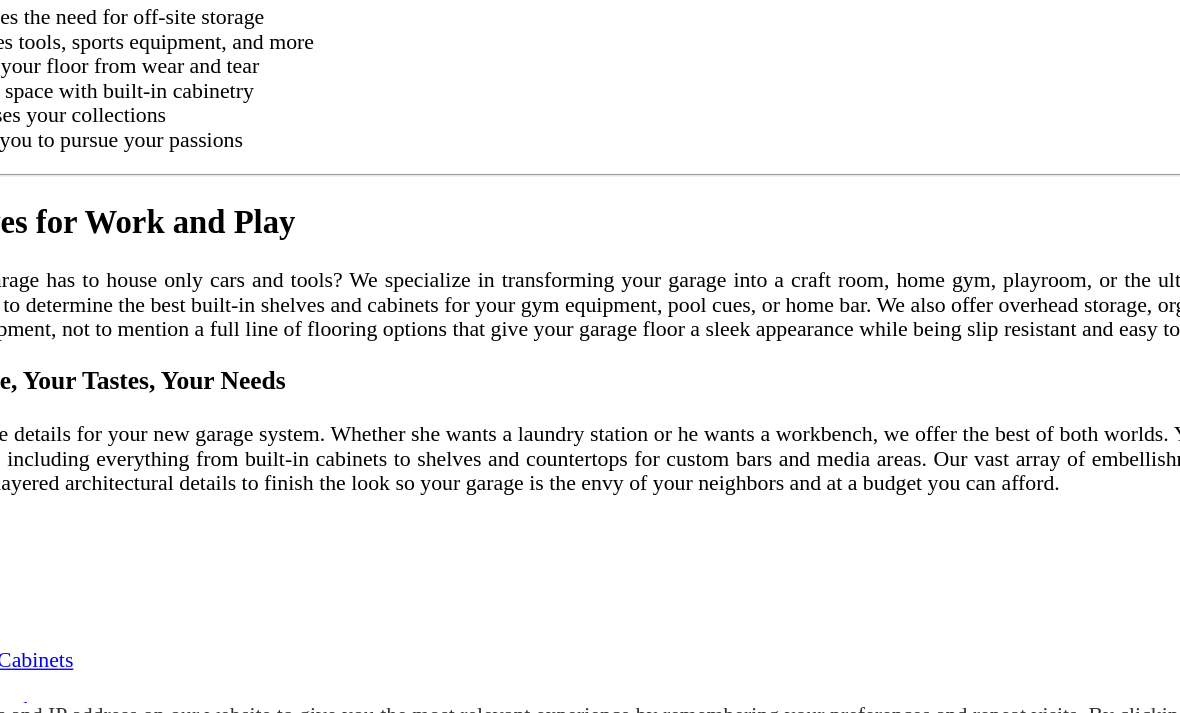 scroll, scrollTop: 2095, scrollLeft: 0, axis: vertical 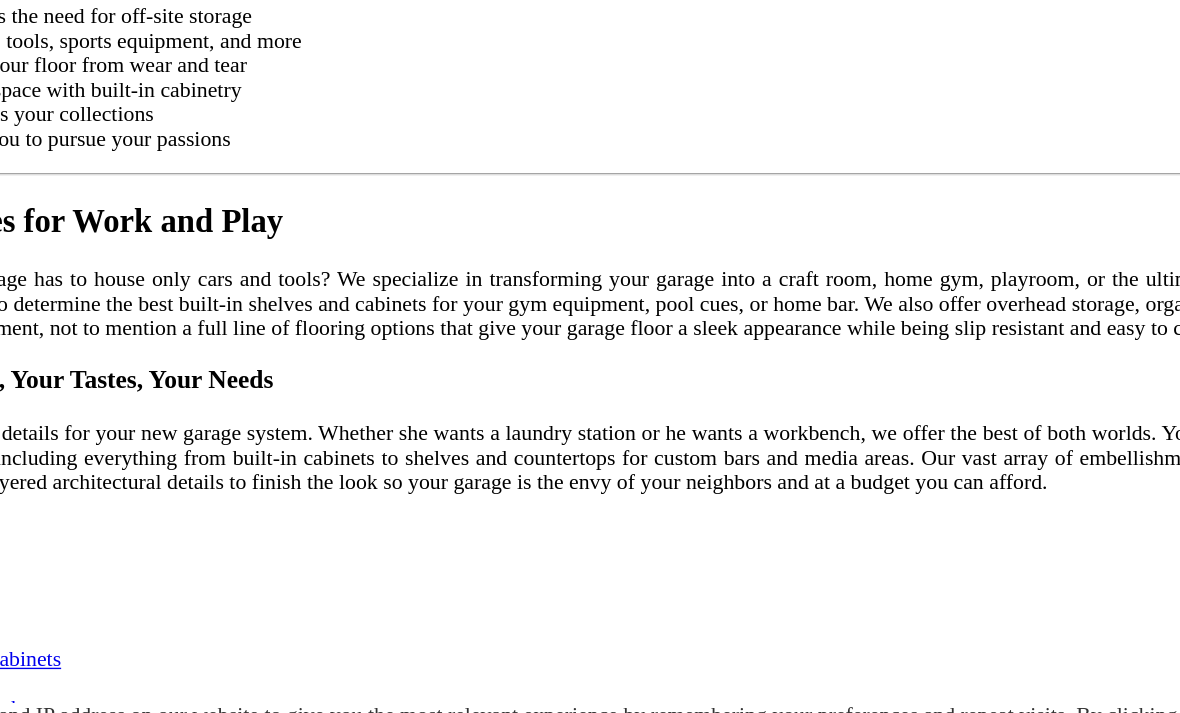 click on "Load More" at bounding box center [44, 1622] 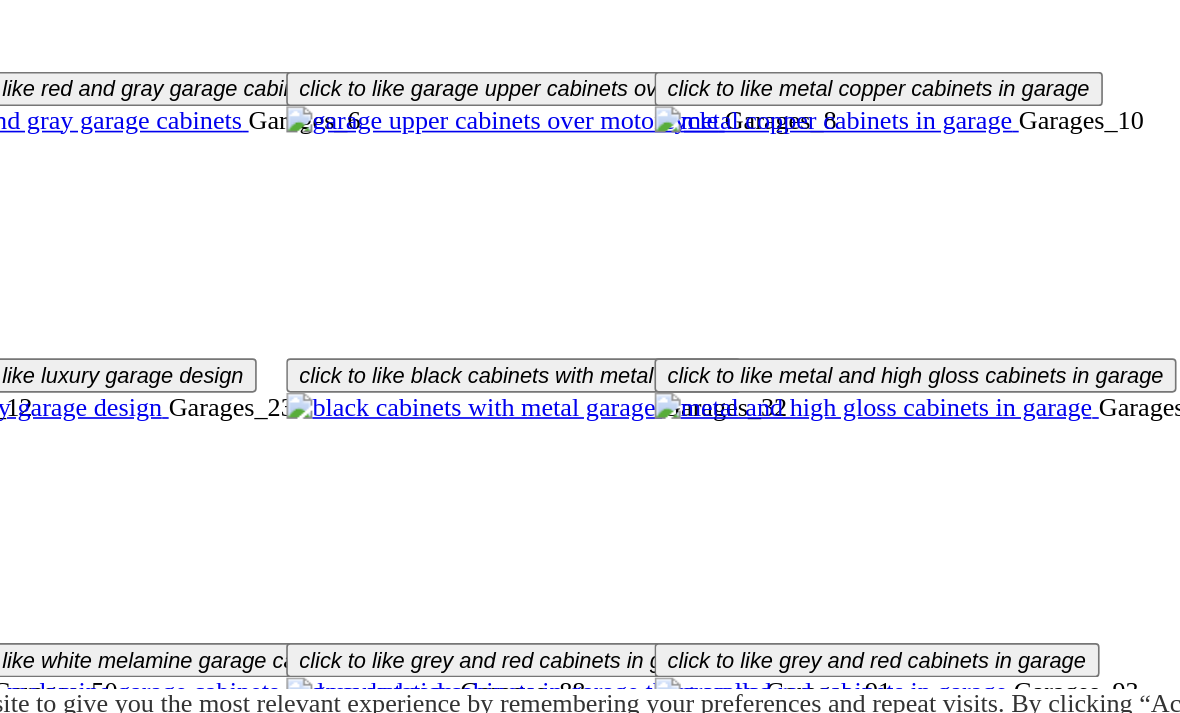 scroll, scrollTop: 2730, scrollLeft: 0, axis: vertical 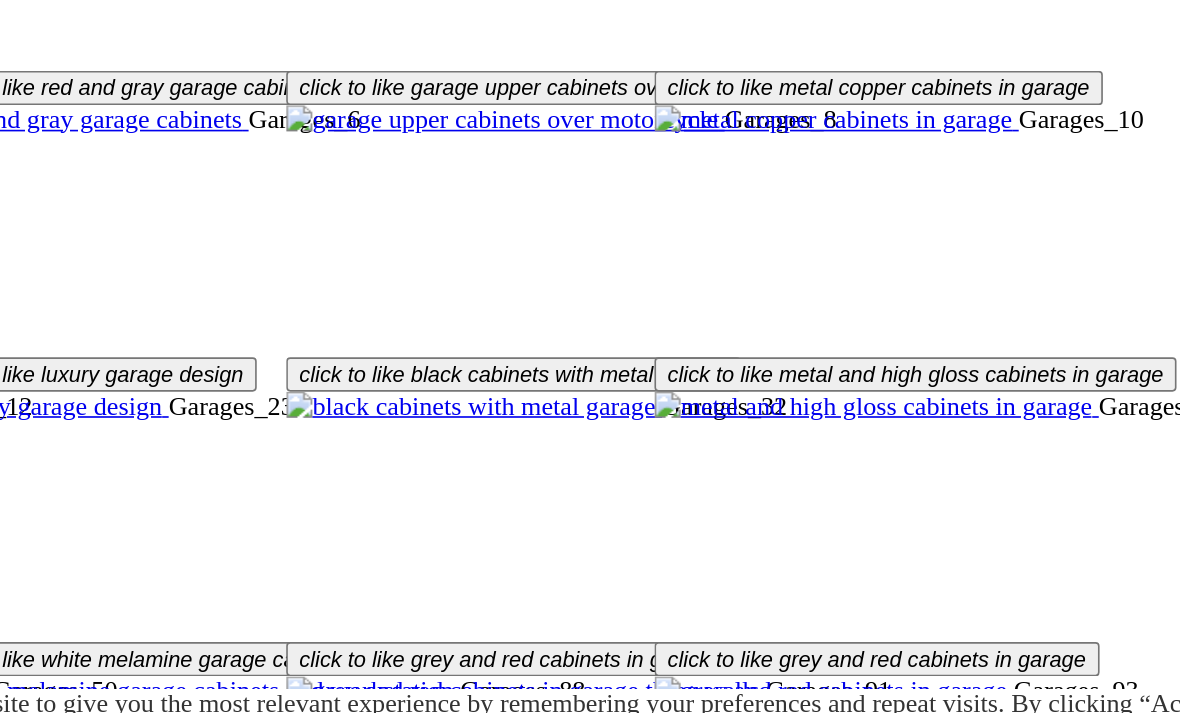 click on "Load More" at bounding box center [44, 1511] 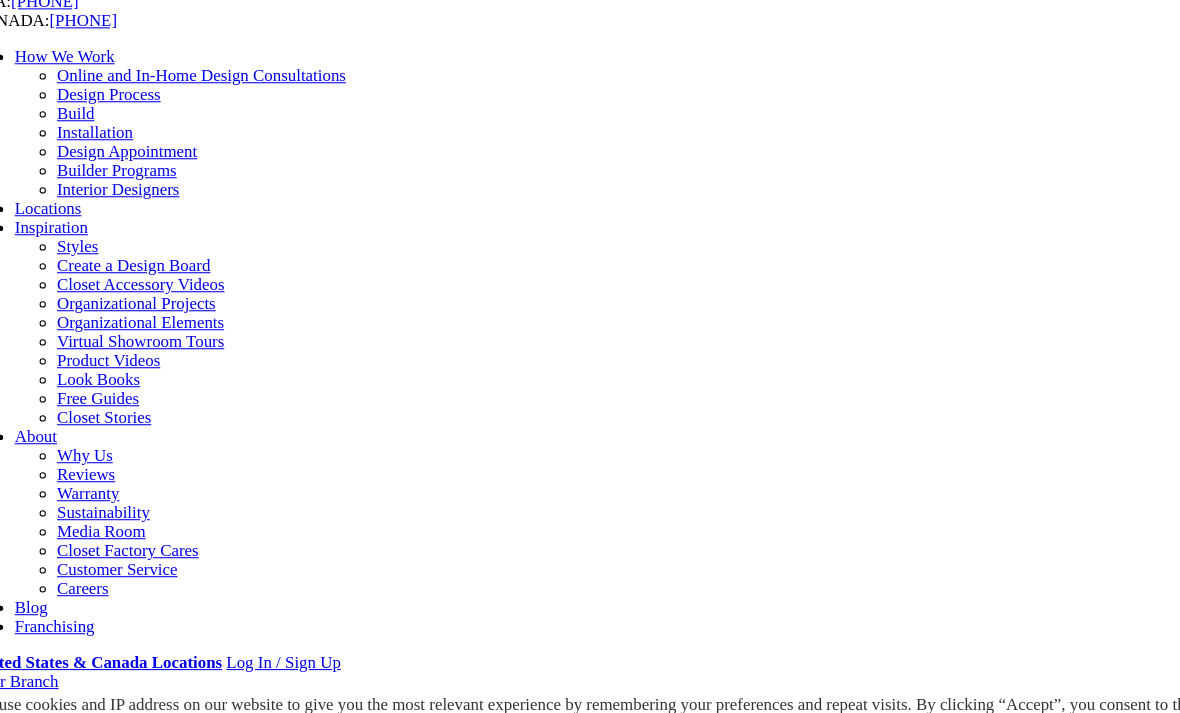 scroll, scrollTop: 156, scrollLeft: 0, axis: vertical 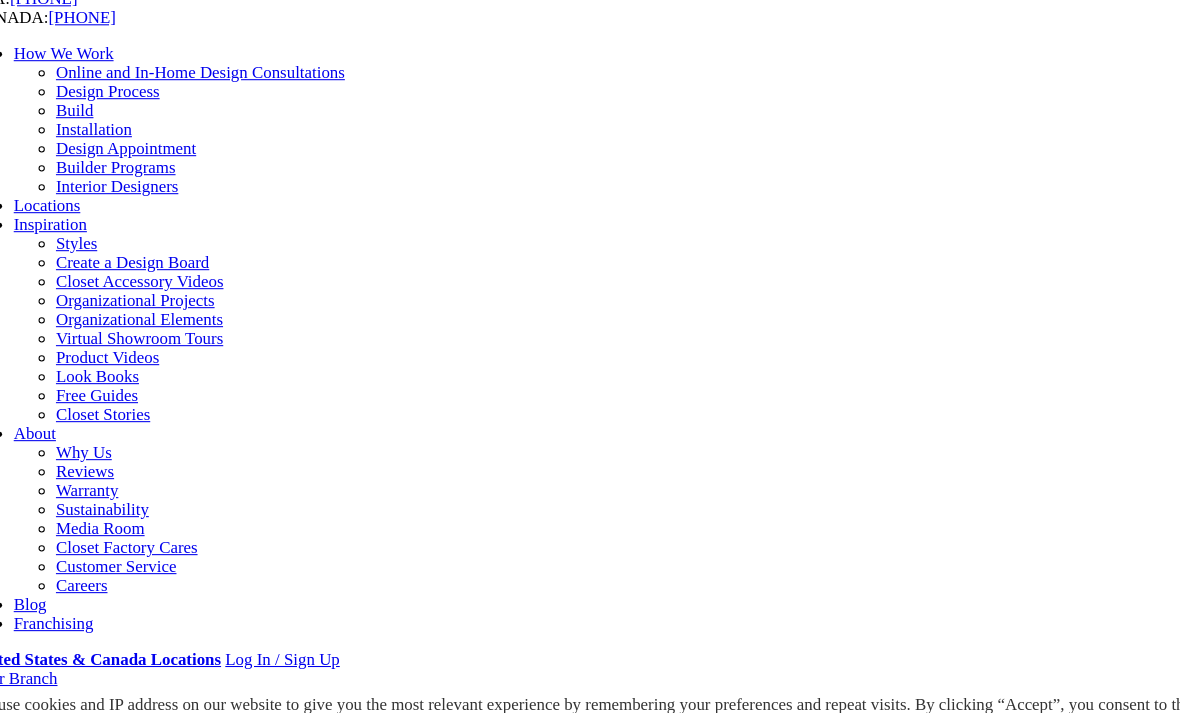 click on "Finesse Systems" at bounding box center (140, 730) 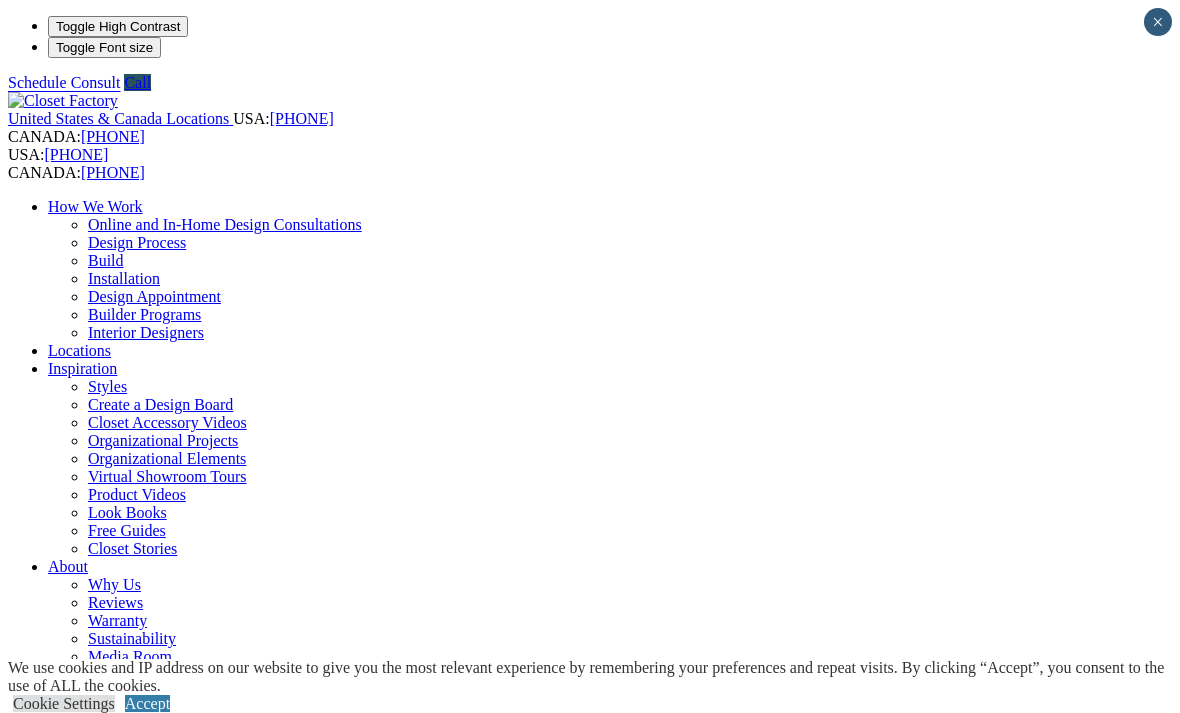 scroll, scrollTop: 0, scrollLeft: 0, axis: both 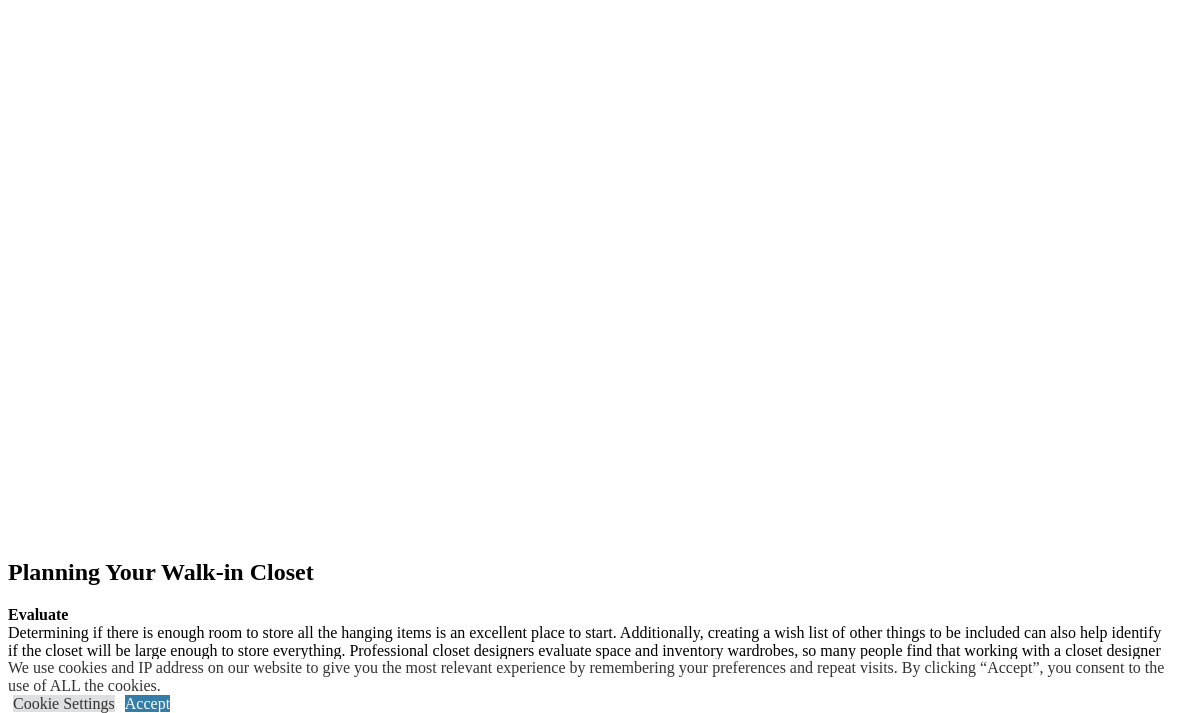 click at bounding box center [-353, 1682] 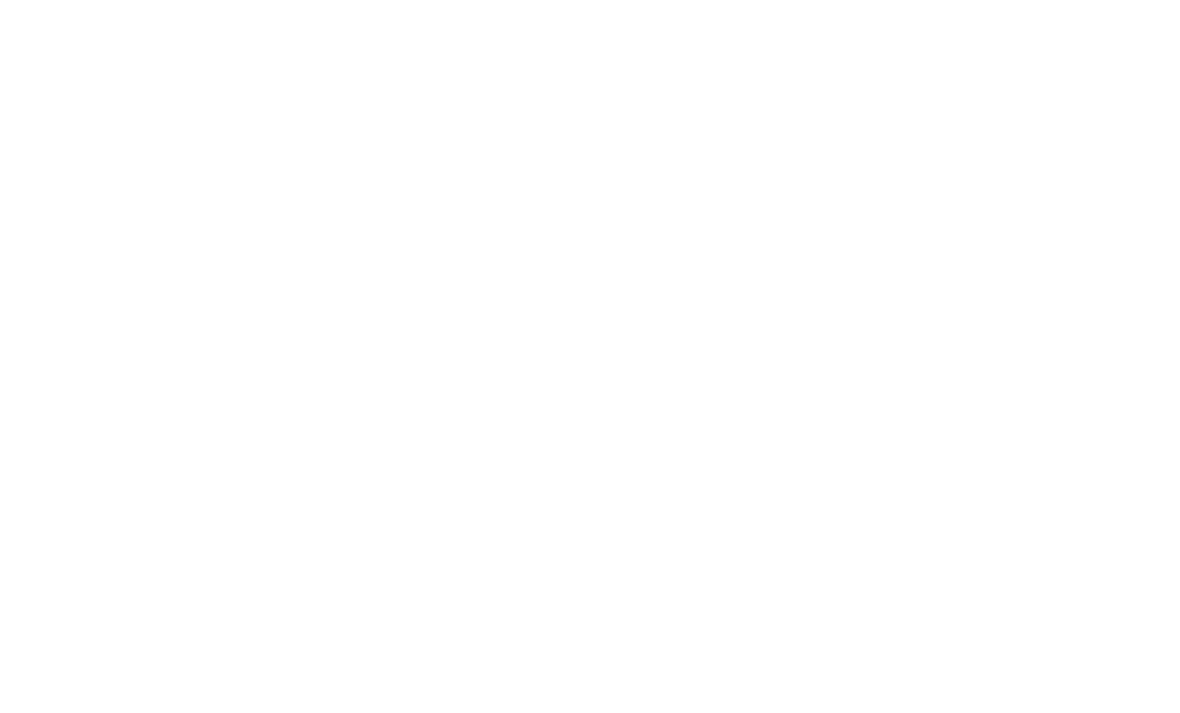 click at bounding box center (-590, 1780) 